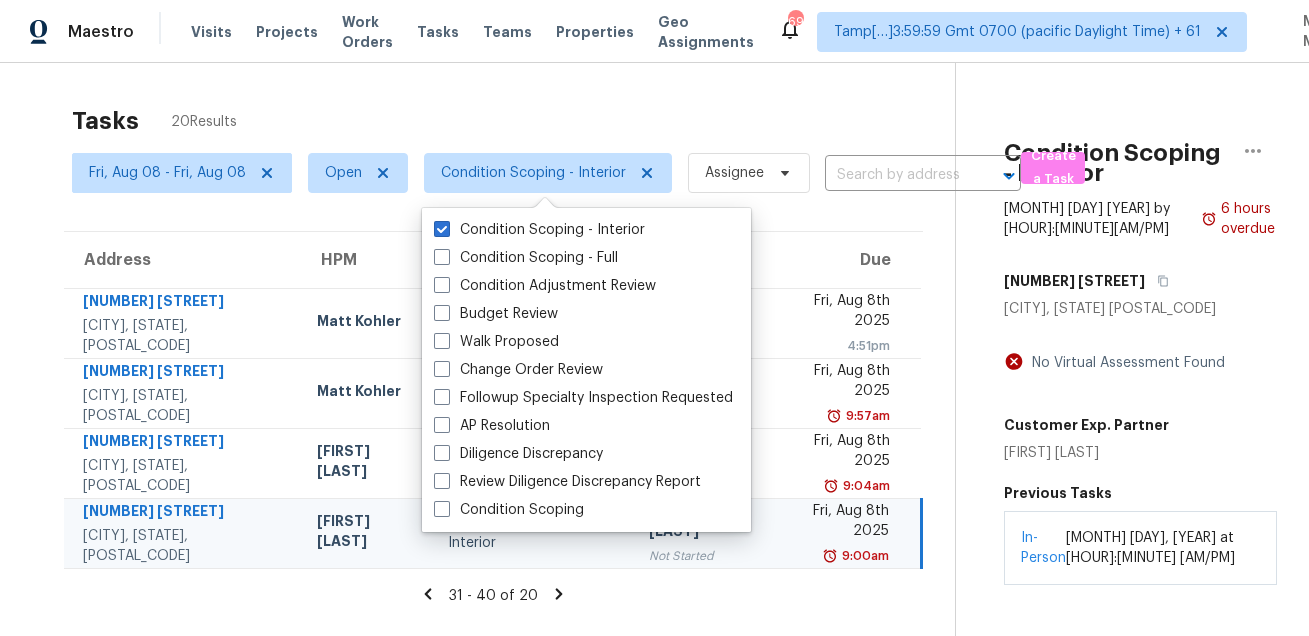 scroll, scrollTop: 0, scrollLeft: 0, axis: both 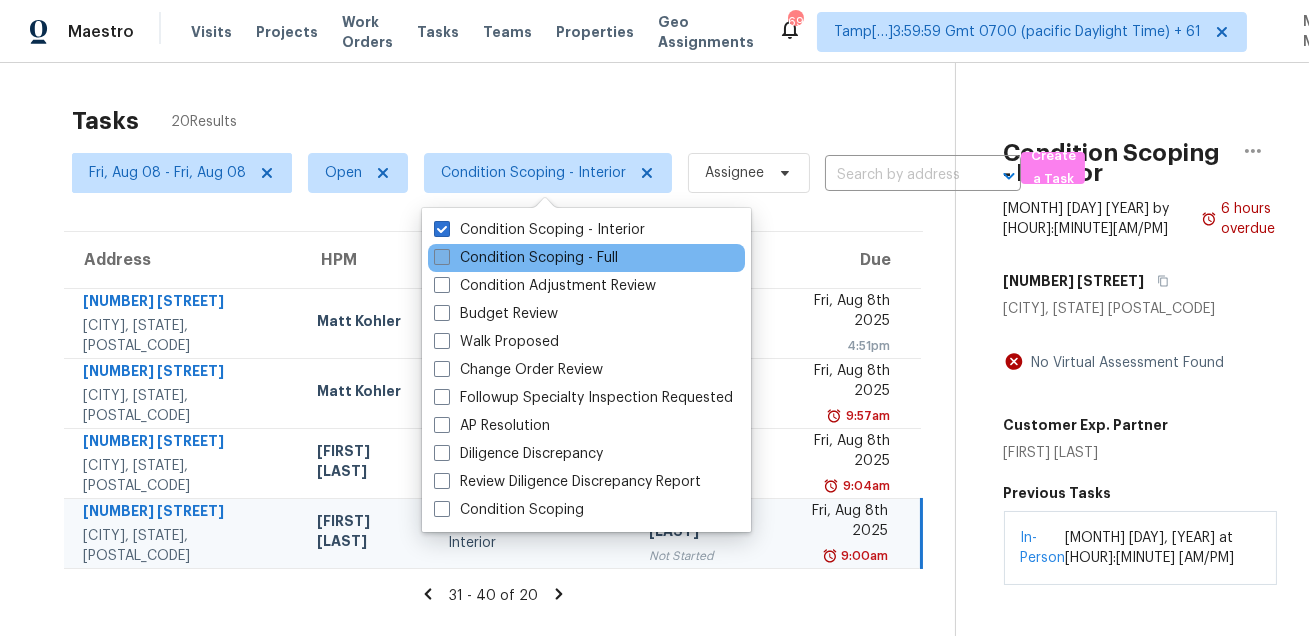 click on "Condition Scoping - Full" at bounding box center [526, 258] 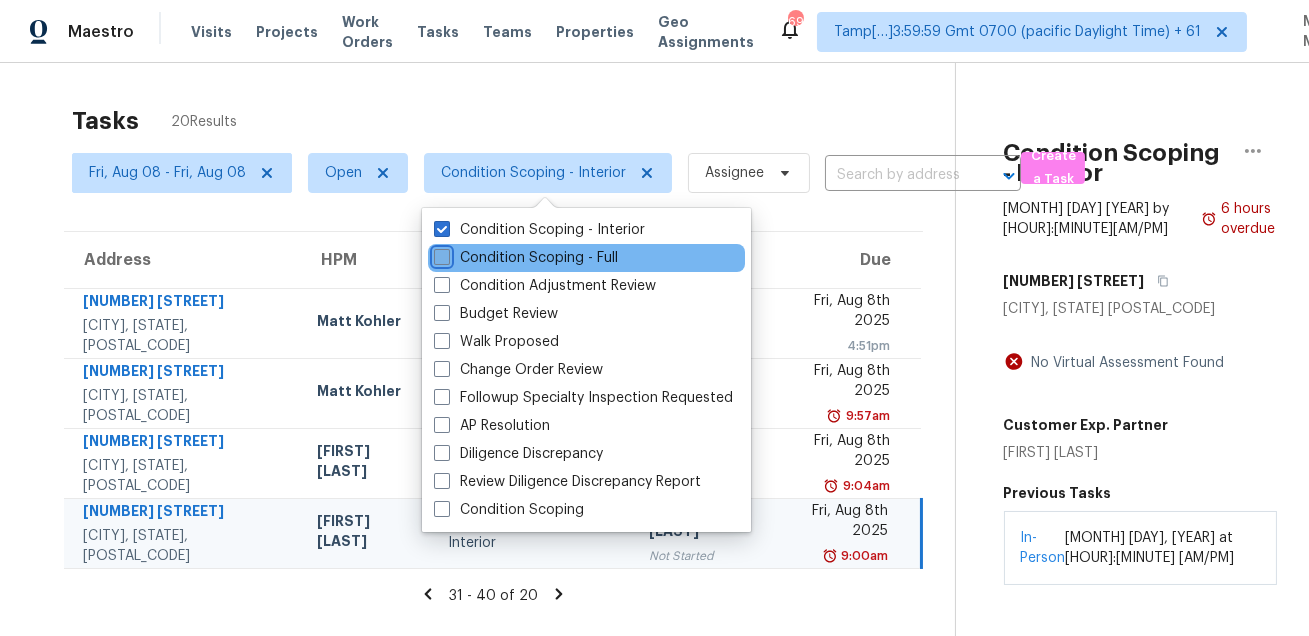 click on "Condition Scoping - Full" at bounding box center [440, 254] 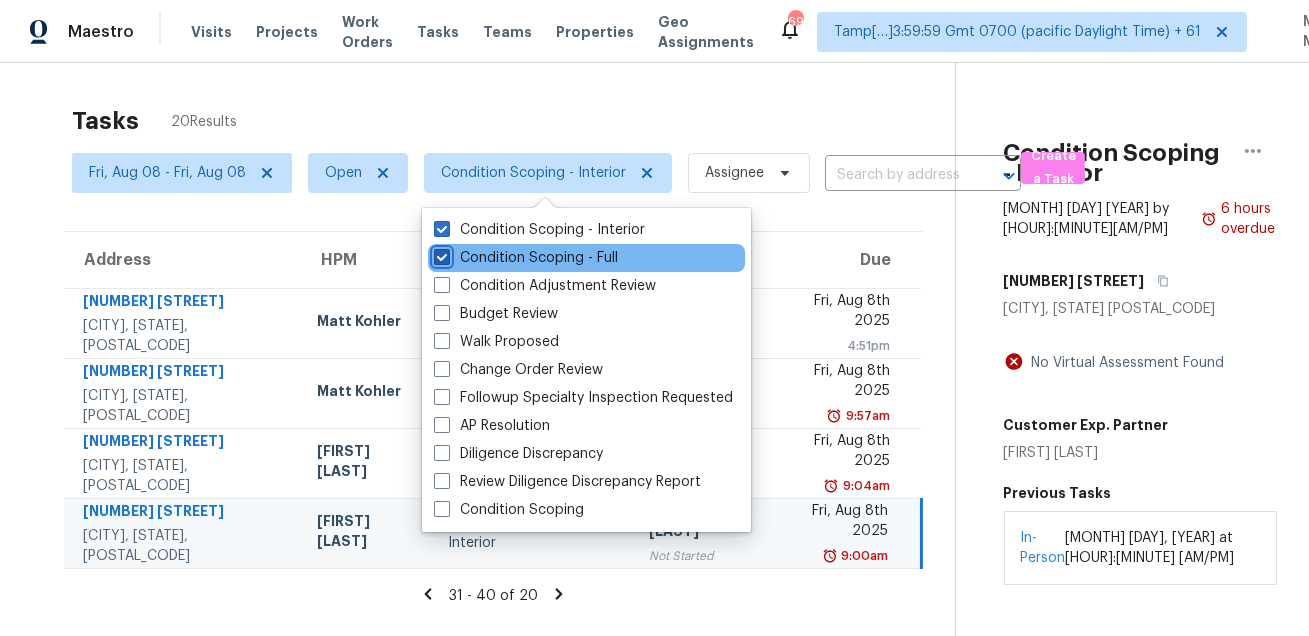 checkbox on "true" 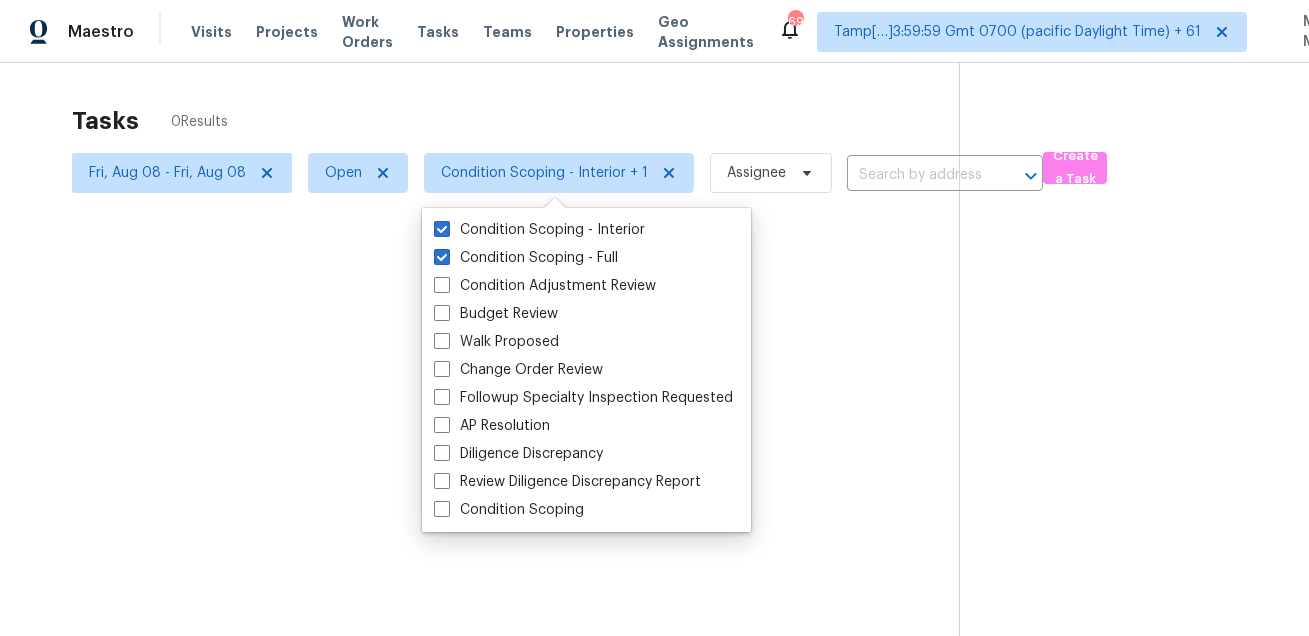 click at bounding box center [654, 318] 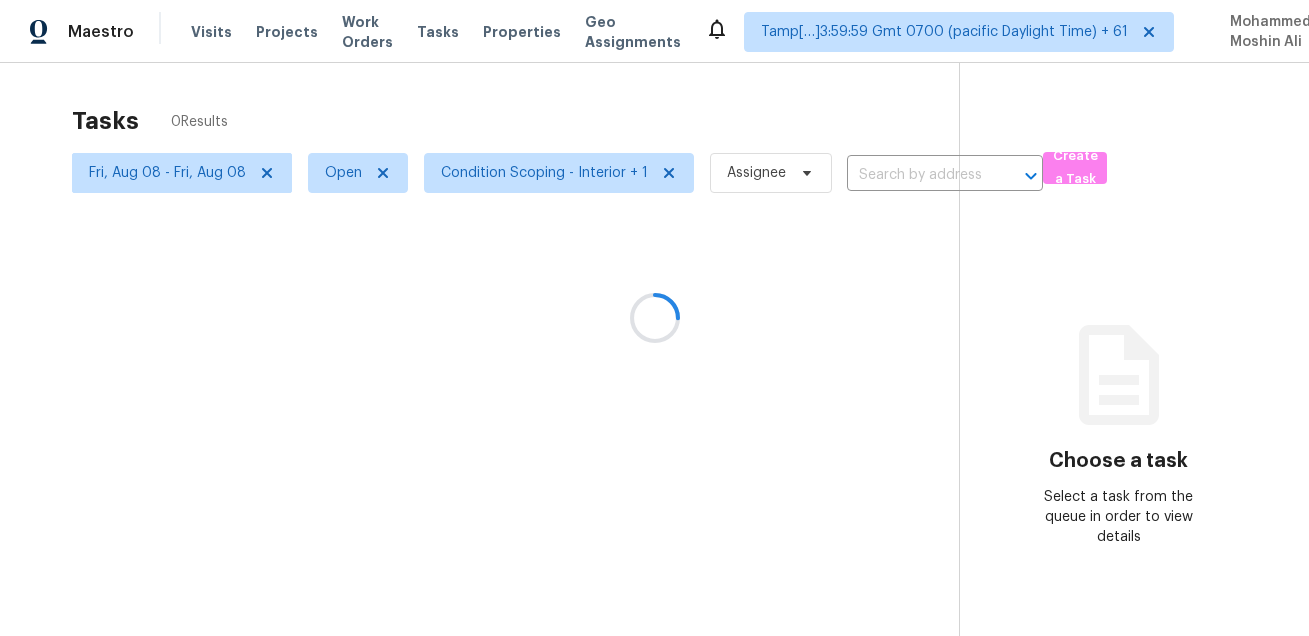 scroll, scrollTop: 0, scrollLeft: 0, axis: both 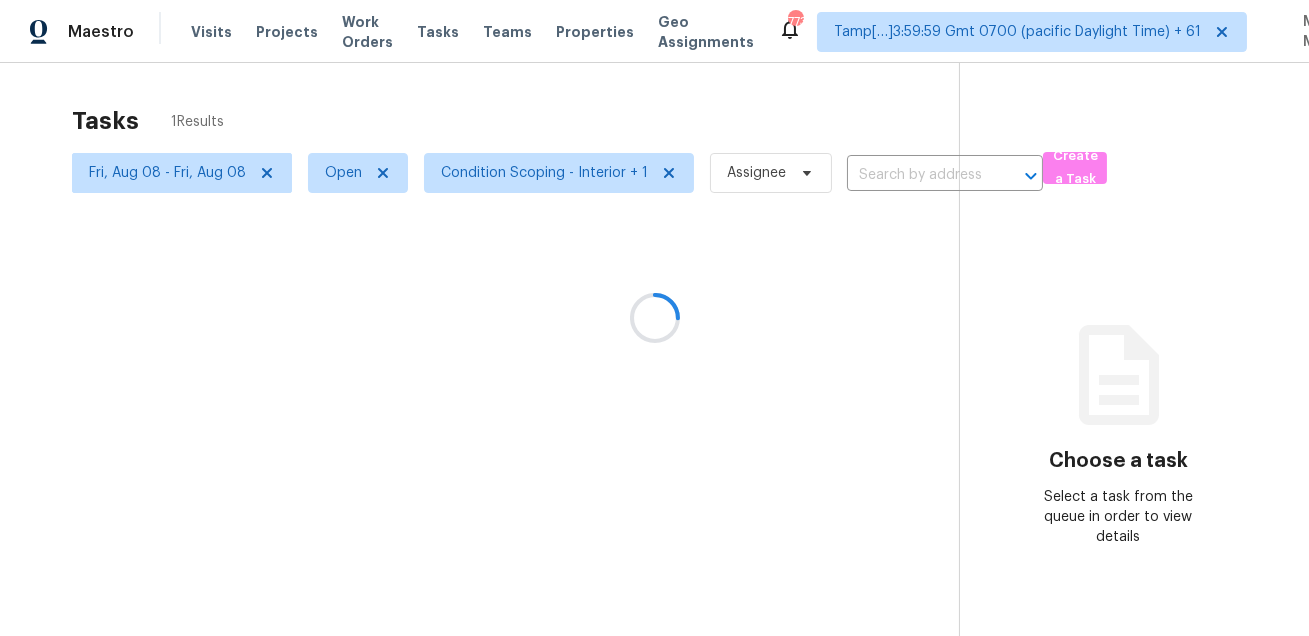 click at bounding box center (654, 318) 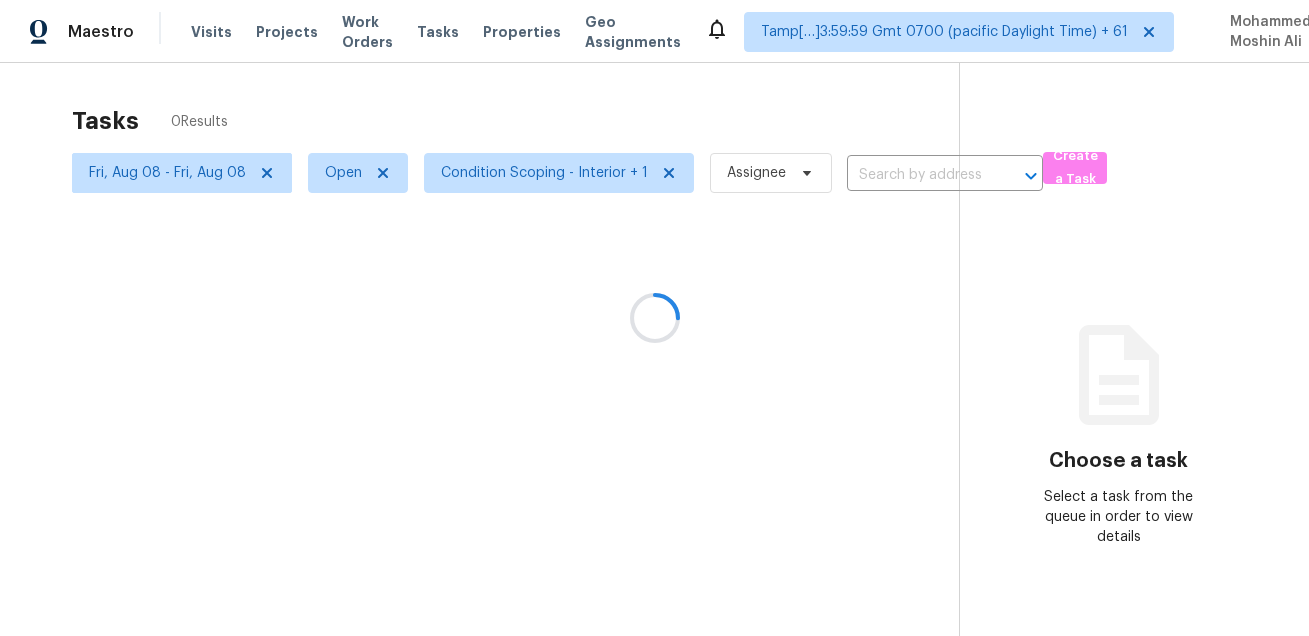 scroll, scrollTop: 0, scrollLeft: 0, axis: both 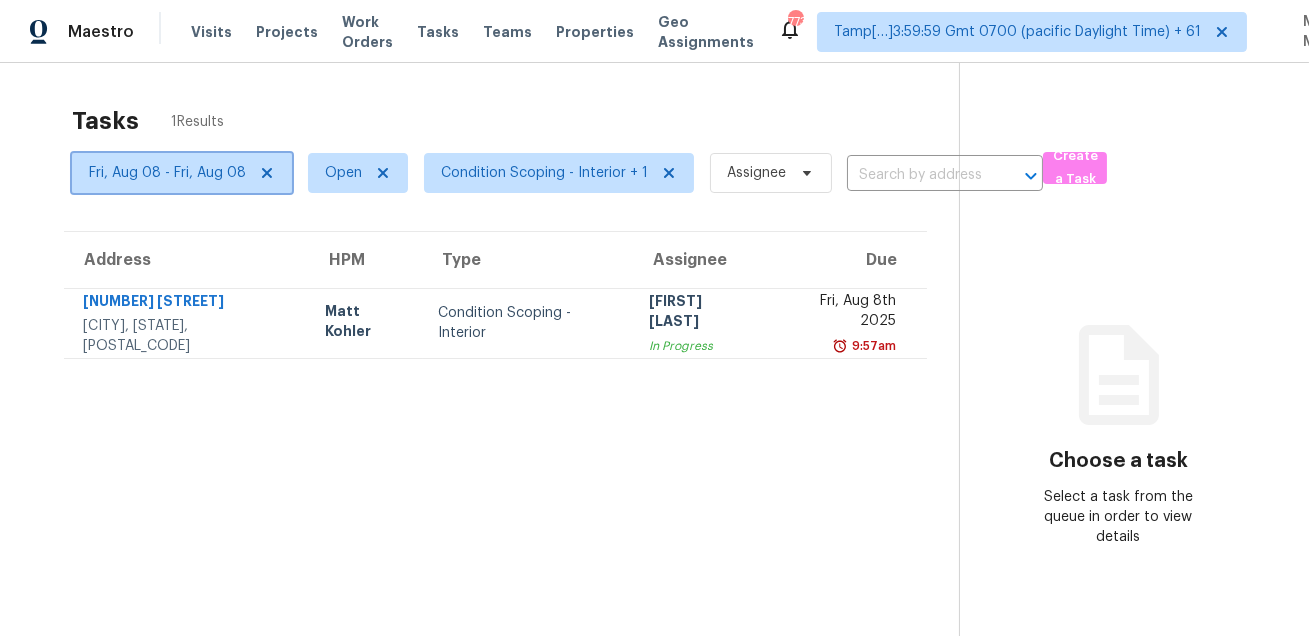 click on "Fri, Aug 08 - Fri, Aug 08" at bounding box center [167, 173] 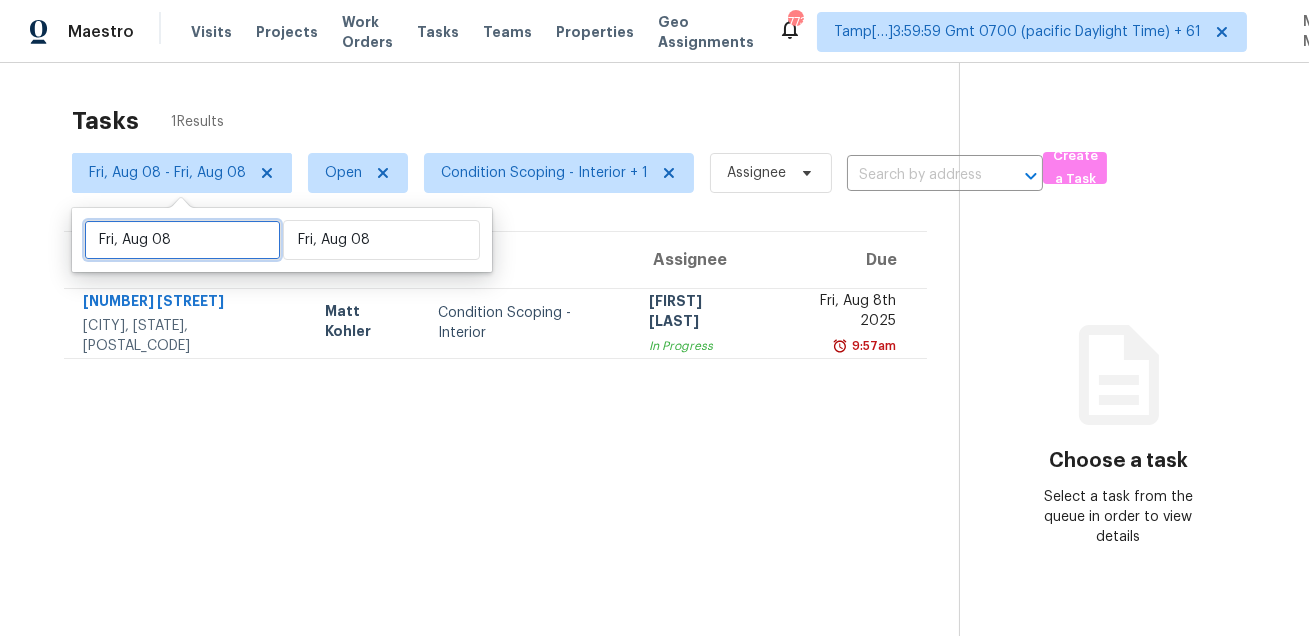 click on "Fri, Aug 08" at bounding box center (182, 240) 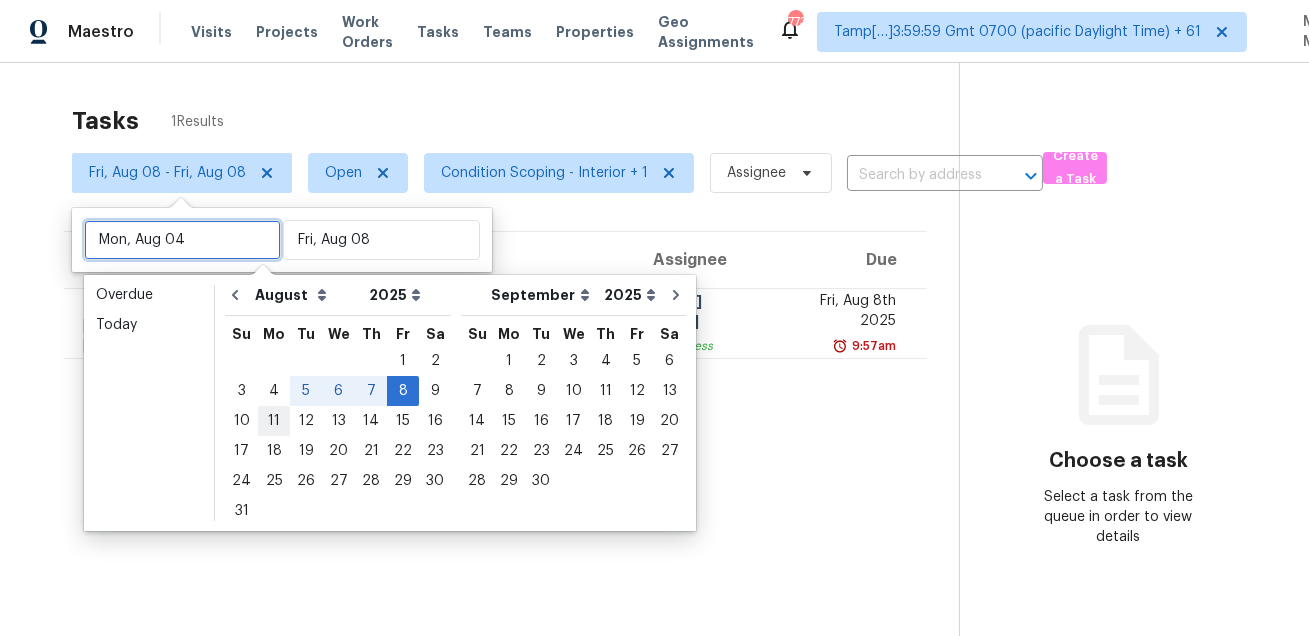 type on "Mon, Aug 11" 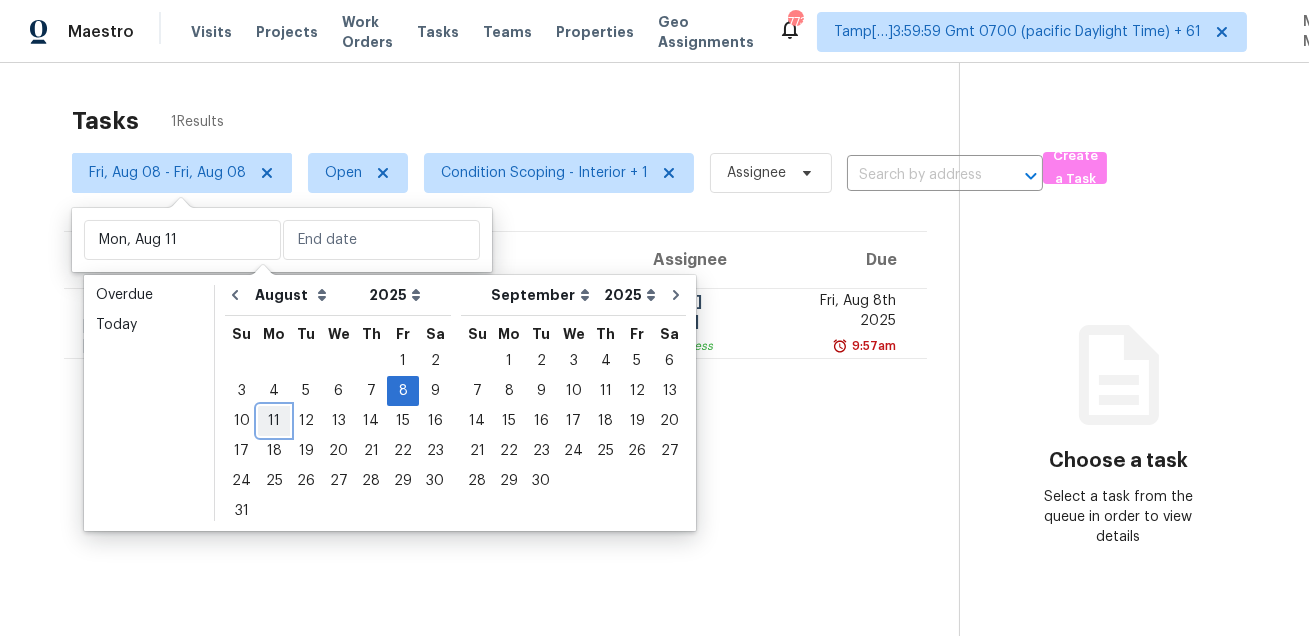 click on "11" at bounding box center [274, 421] 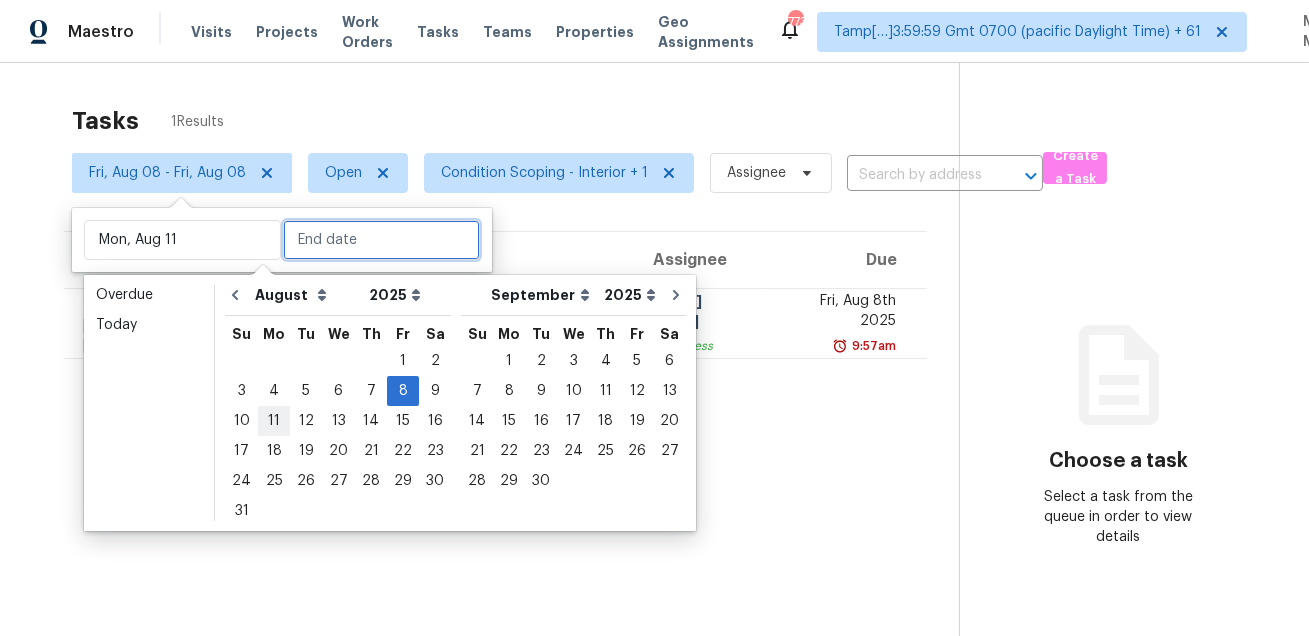 type on "Mon, Aug 11" 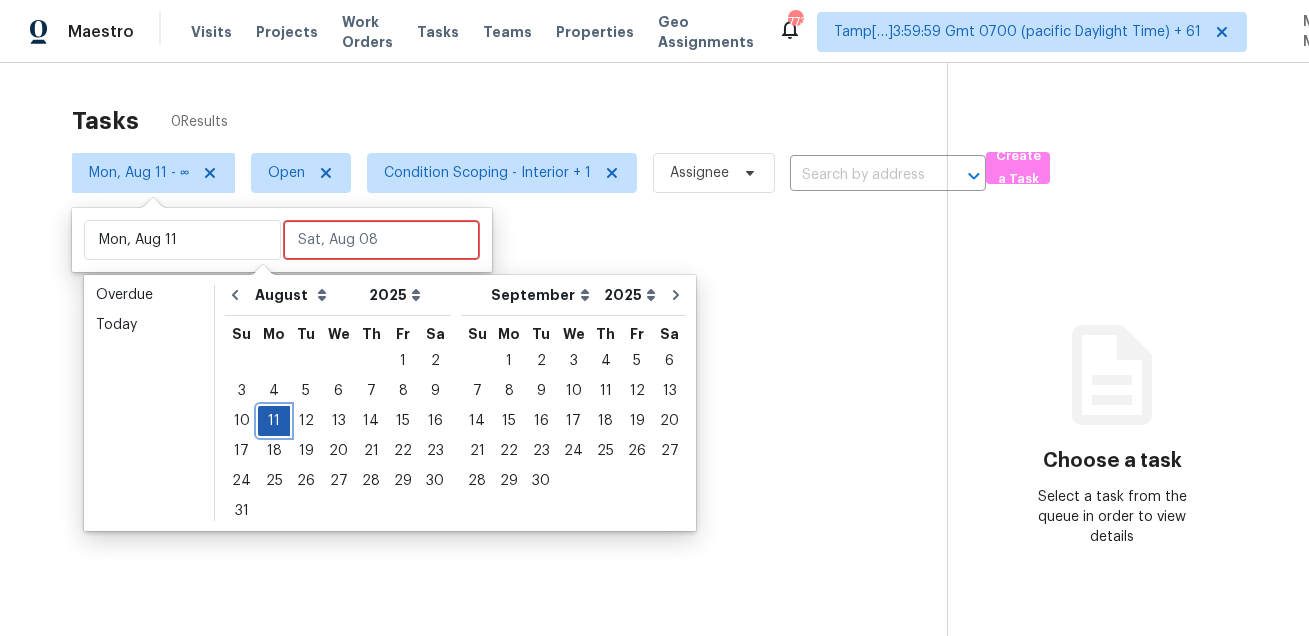 click on "11" at bounding box center (274, 421) 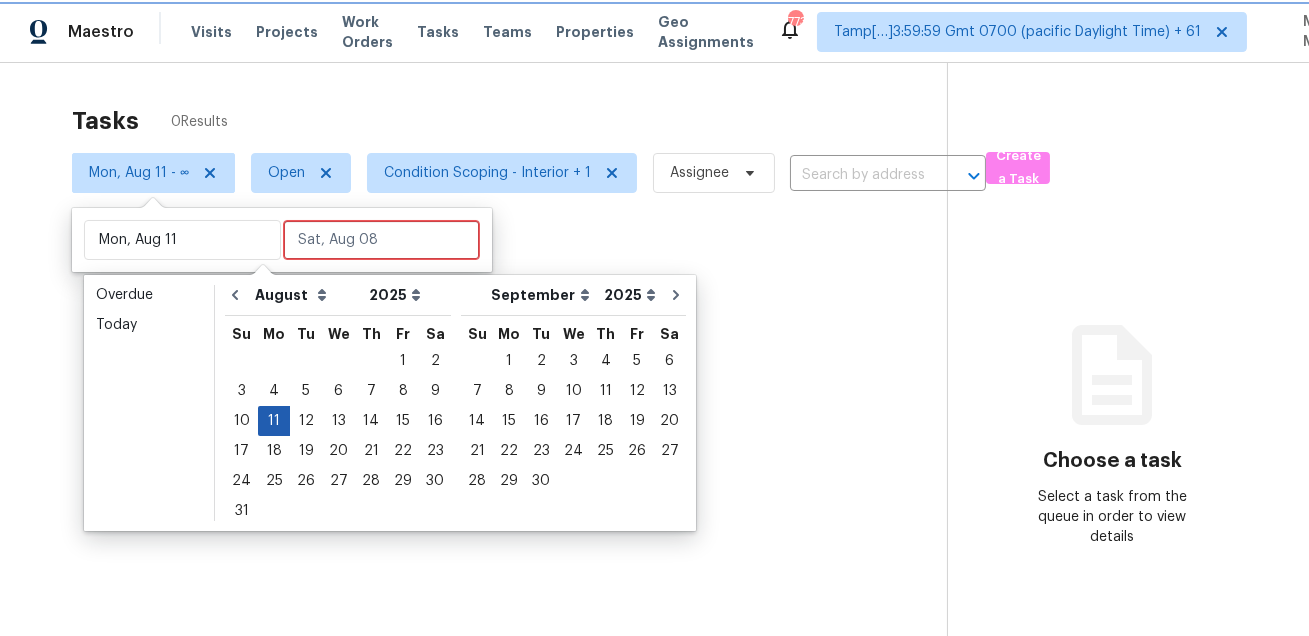 type on "Mon, Aug 11" 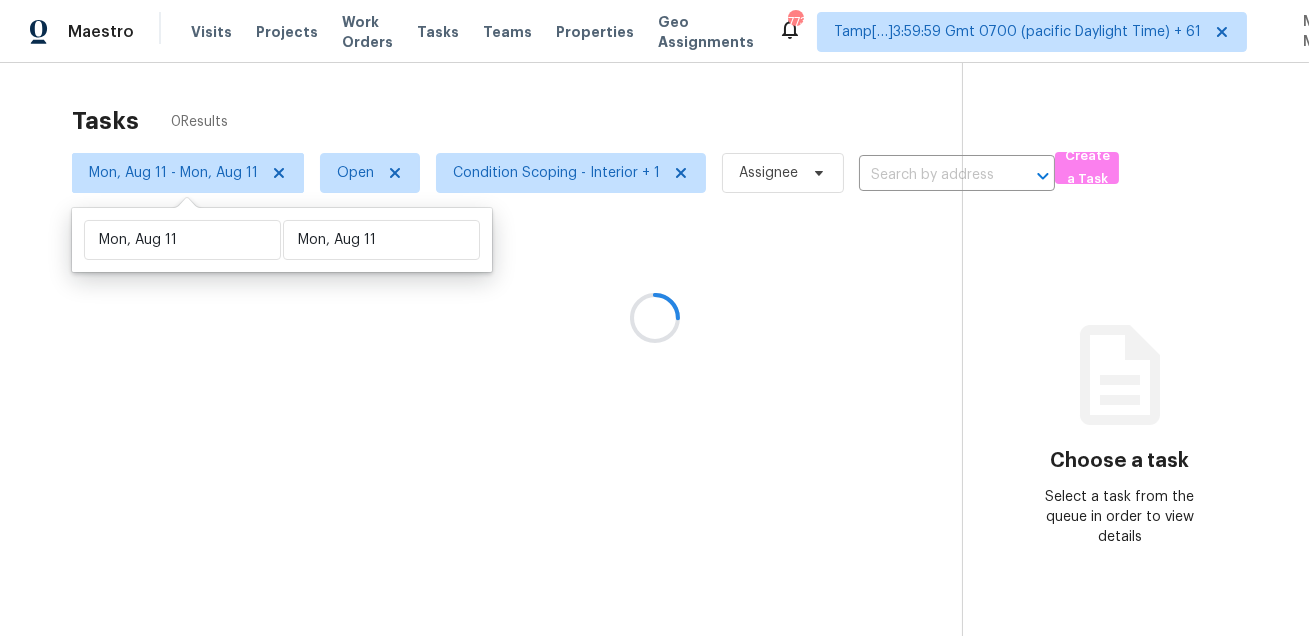 click at bounding box center (654, 318) 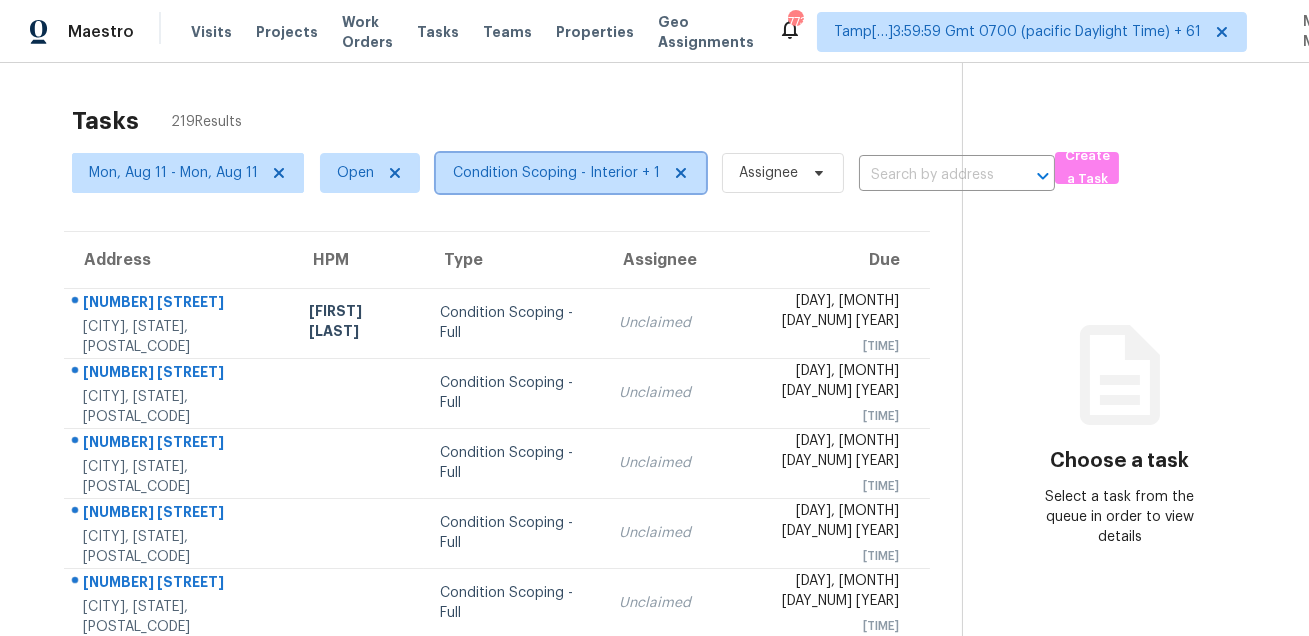 click on "Condition Scoping - Interior + 1" at bounding box center (556, 173) 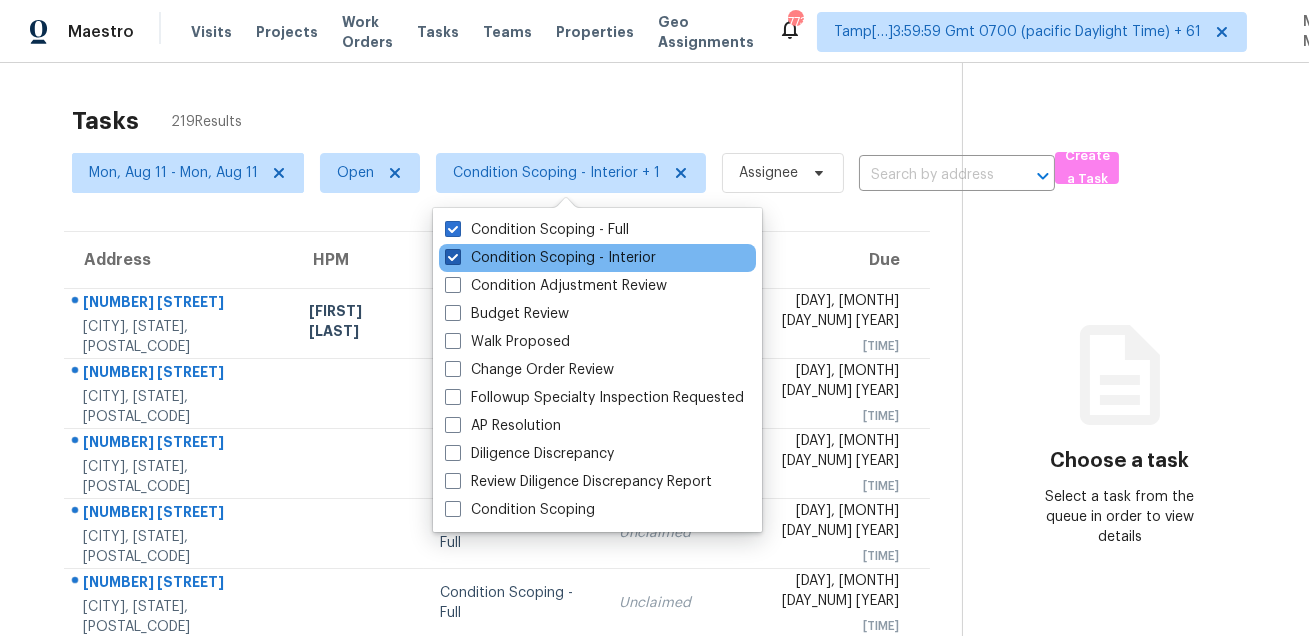 click on "Condition Scoping - Interior" at bounding box center [550, 258] 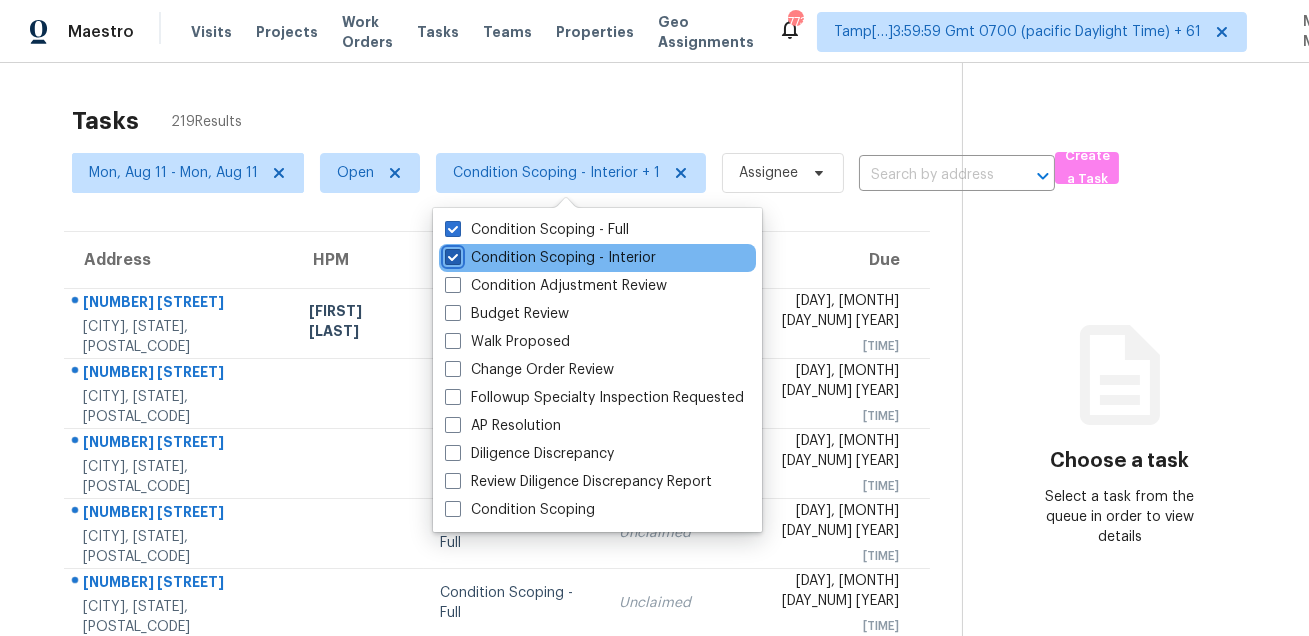 click on "Condition Scoping - Interior" at bounding box center [451, 254] 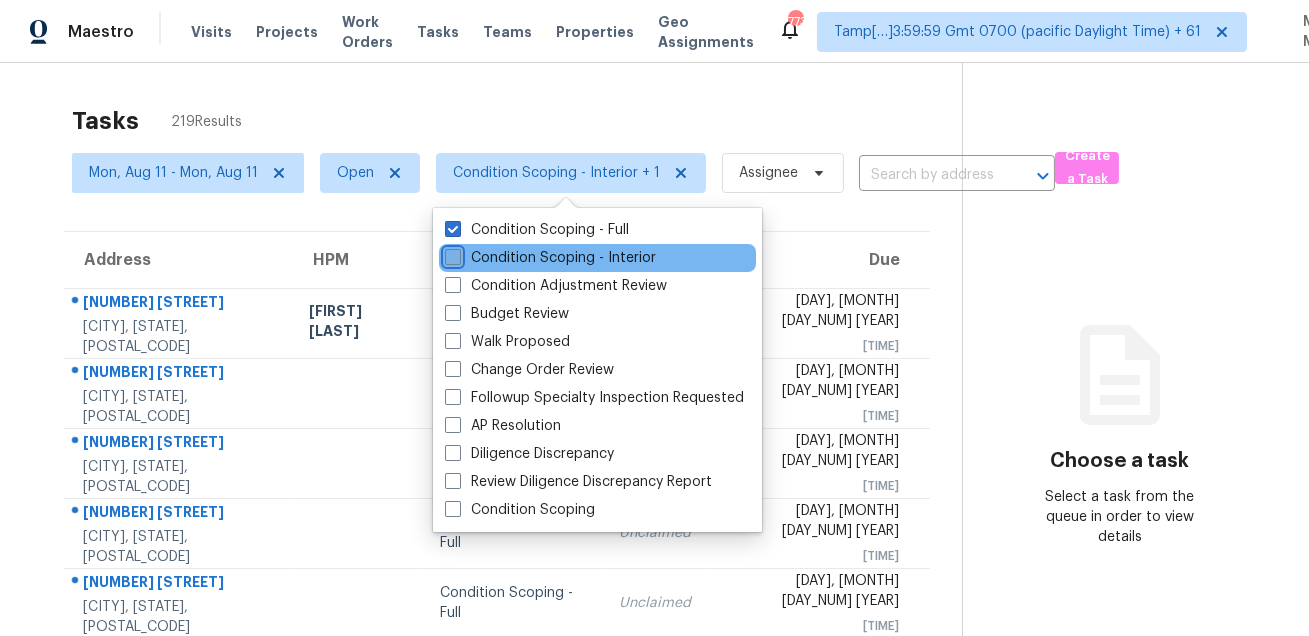 checkbox on "false" 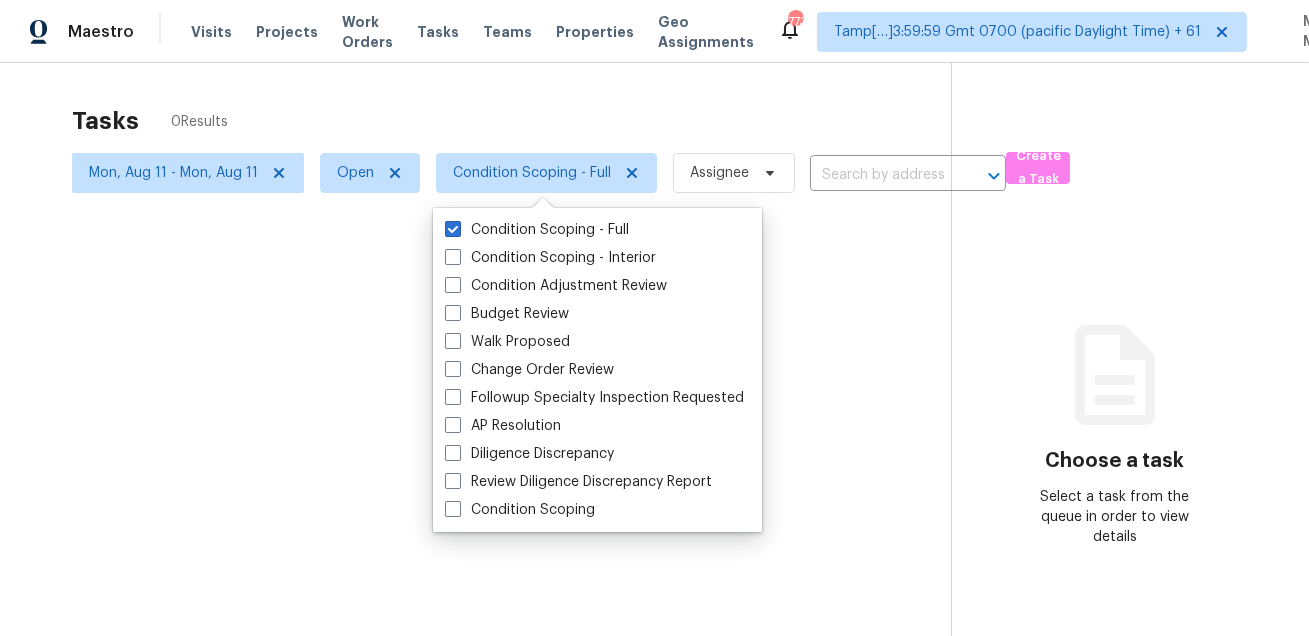 click at bounding box center [654, 318] 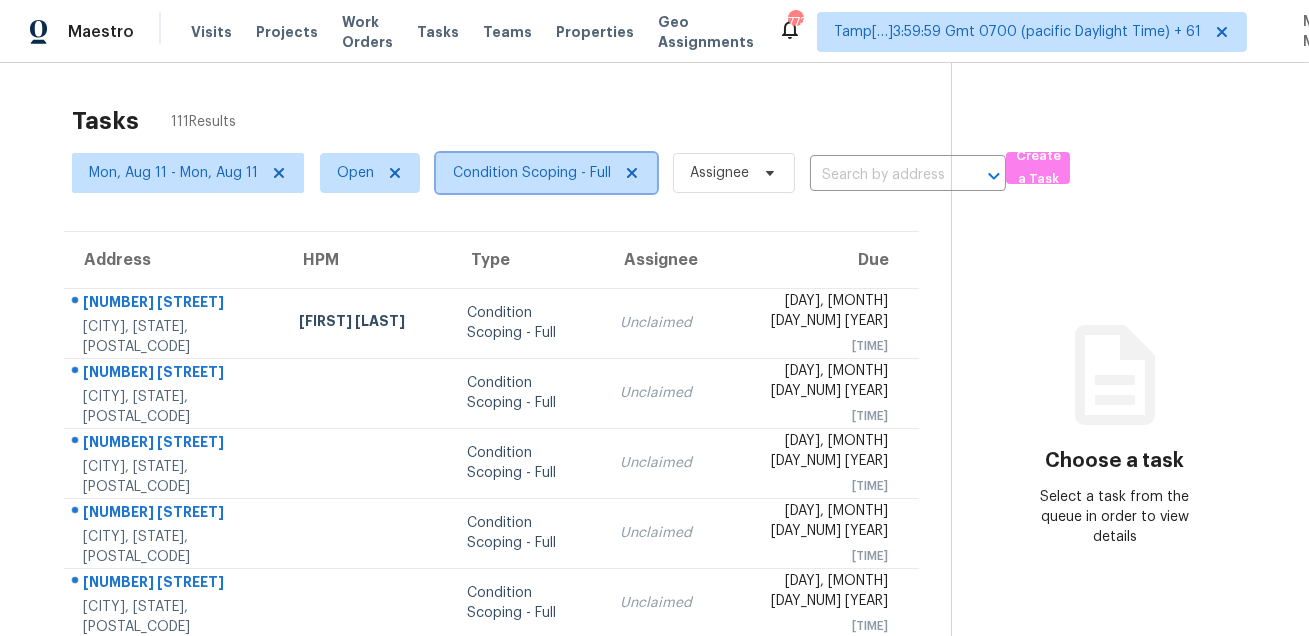click on "Condition Scoping - Full" at bounding box center (532, 173) 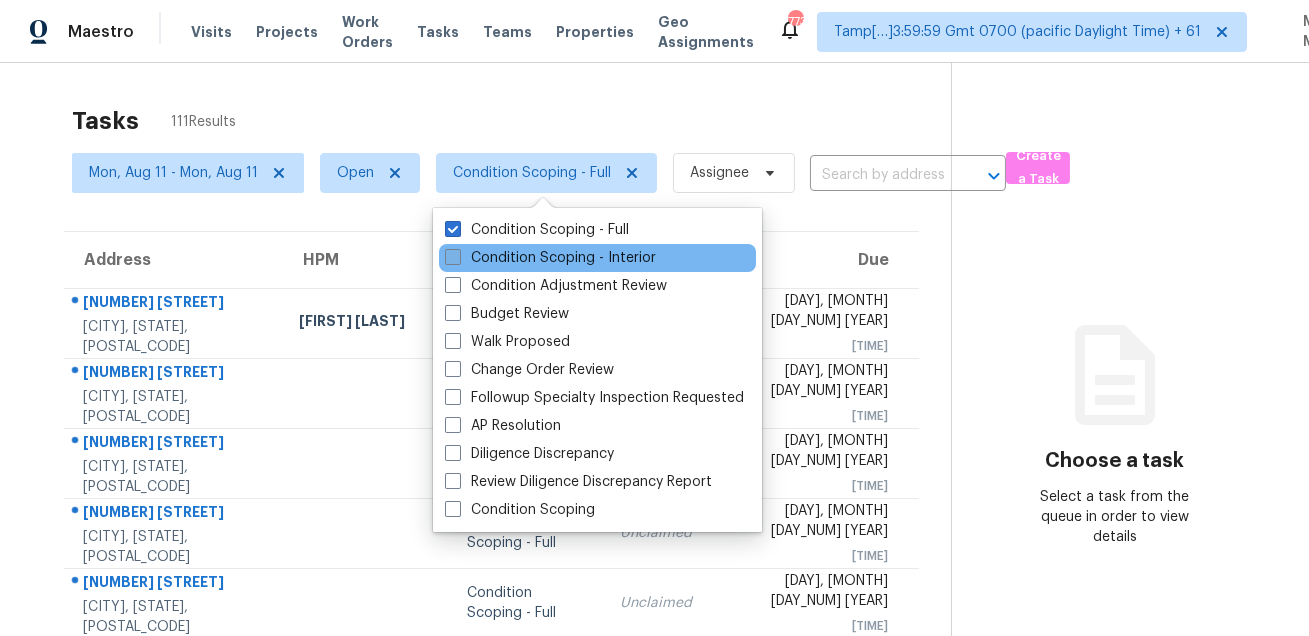 click on "Condition Scoping - Interior" at bounding box center [550, 258] 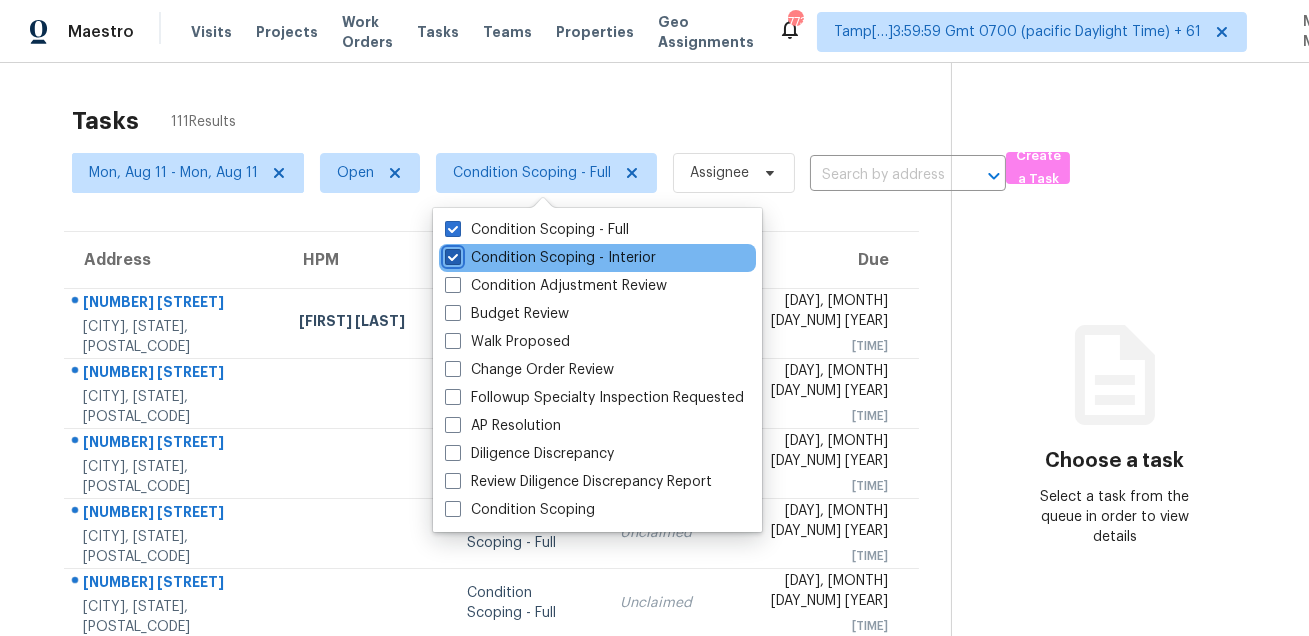 checkbox on "true" 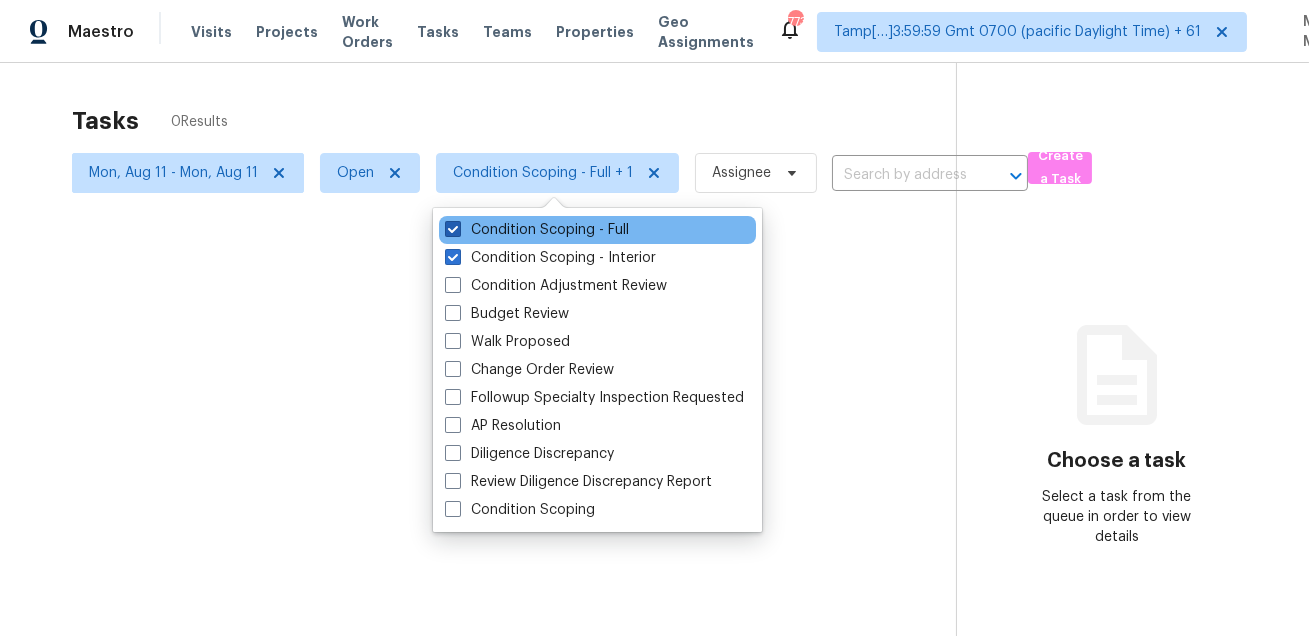 click on "Condition Scoping - Full" at bounding box center (537, 230) 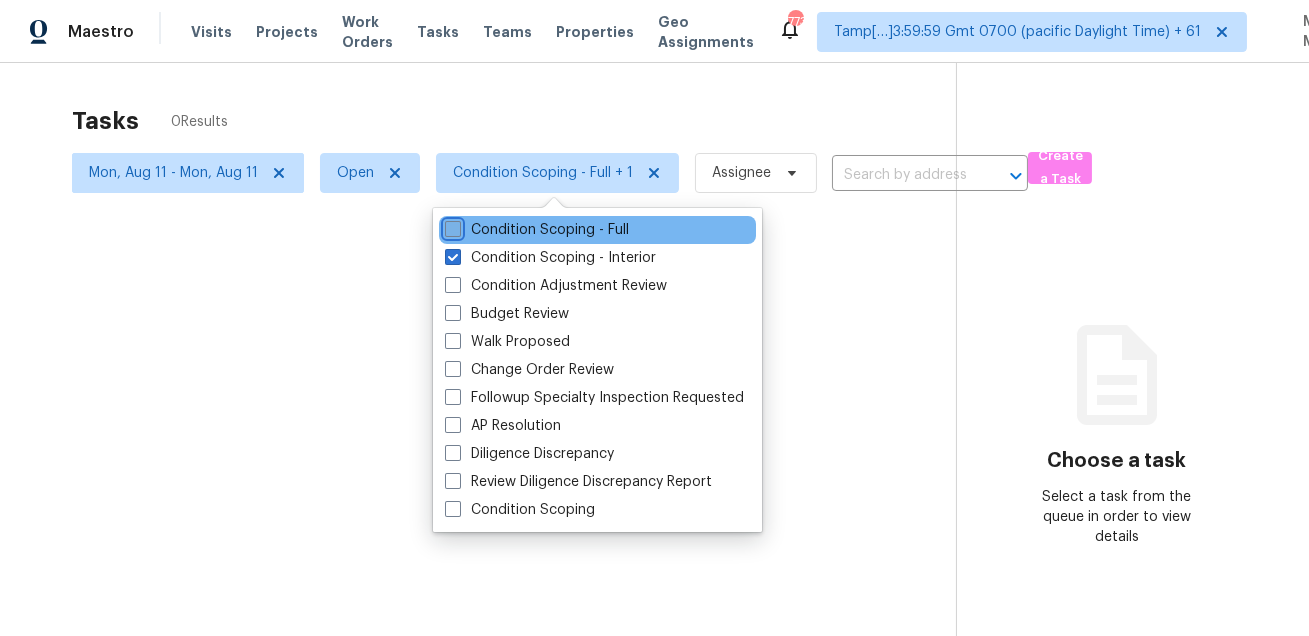 checkbox on "false" 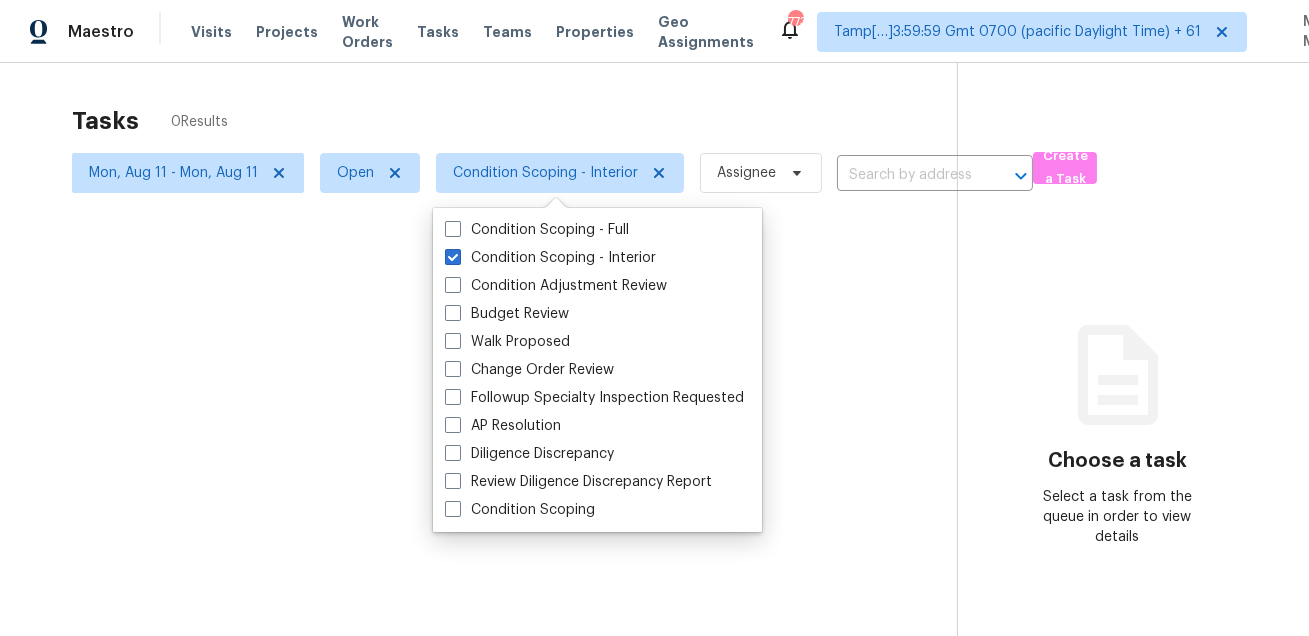 click at bounding box center [654, 318] 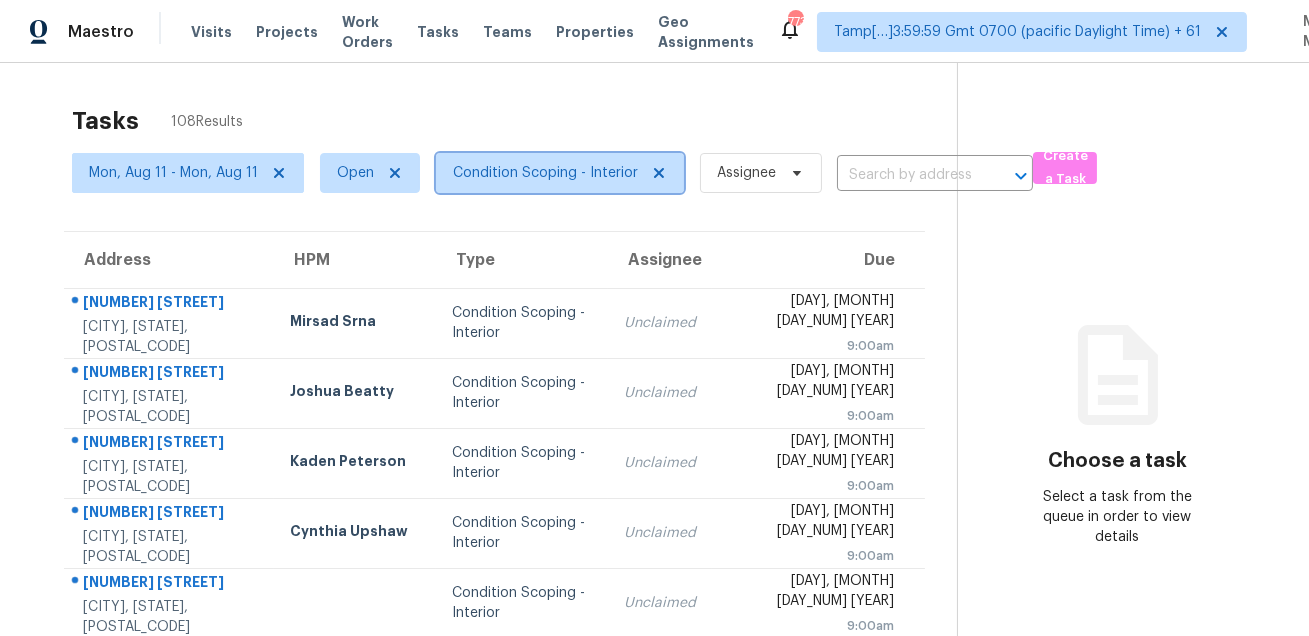 click on "Condition Scoping - Interior" at bounding box center [545, 173] 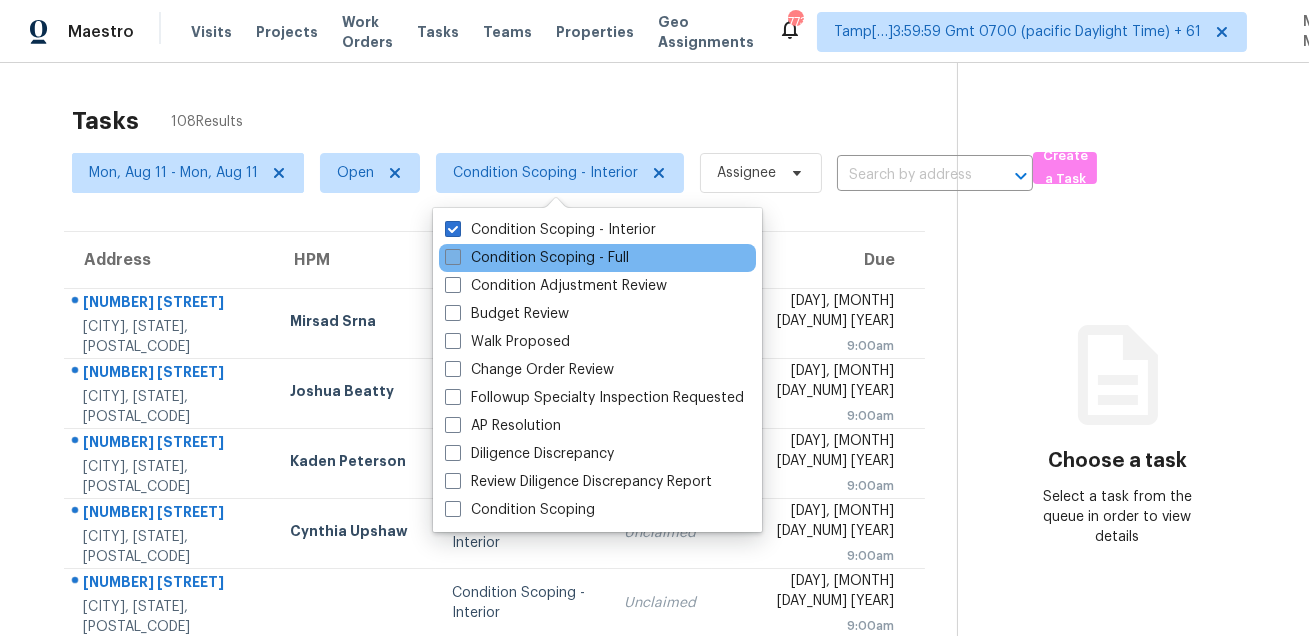 click on "Condition Scoping - Full" at bounding box center [537, 258] 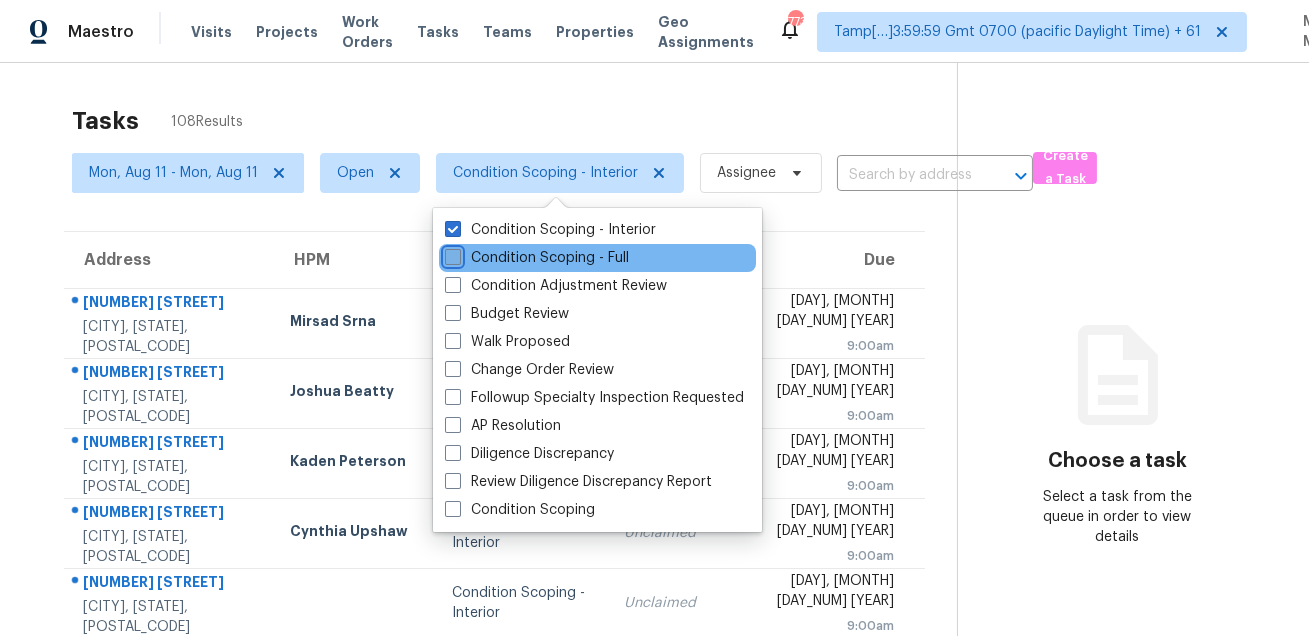click on "Condition Scoping - Full" at bounding box center [451, 254] 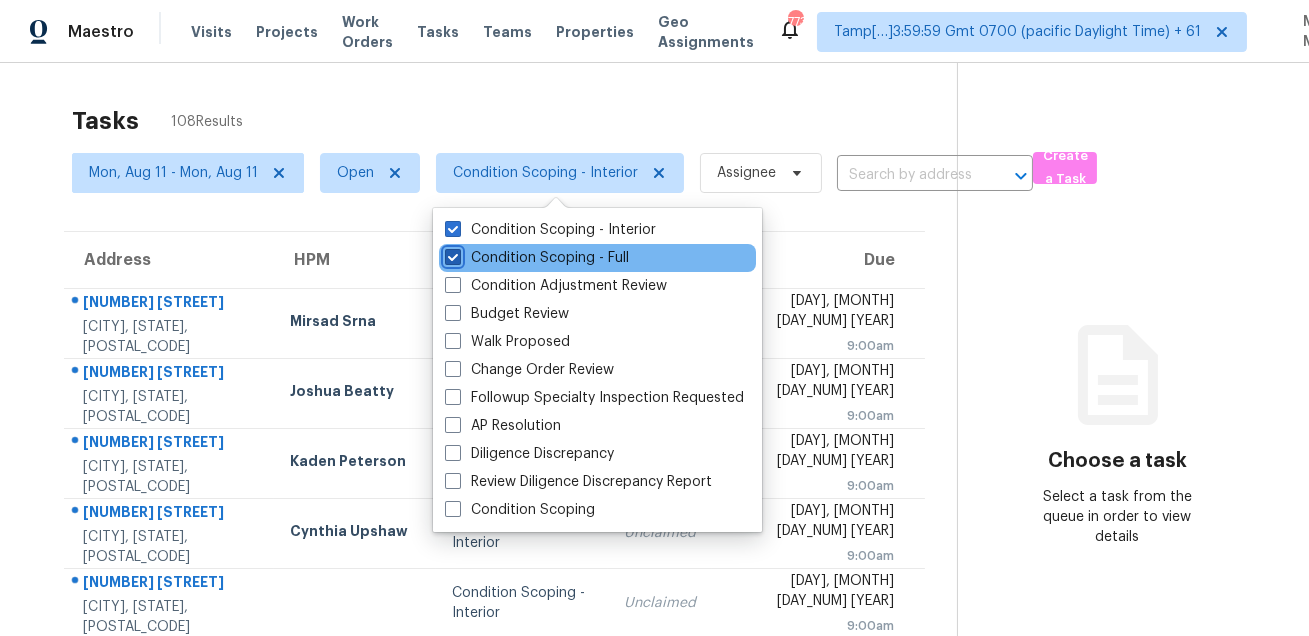checkbox on "true" 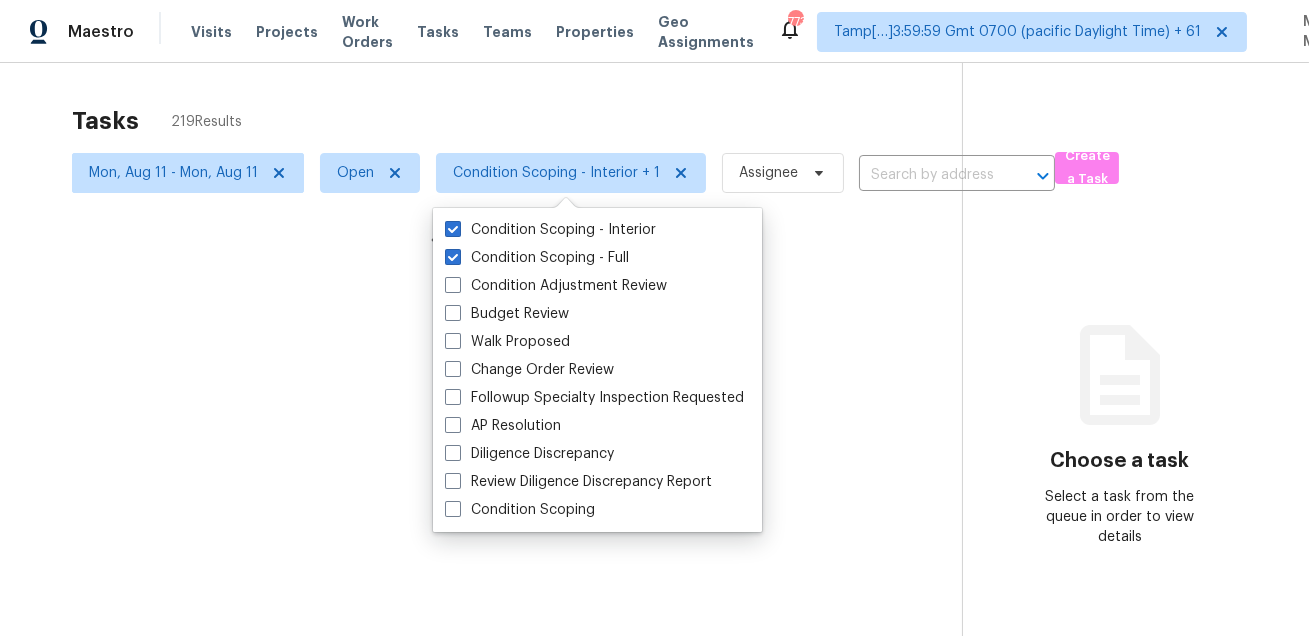 click at bounding box center (654, 318) 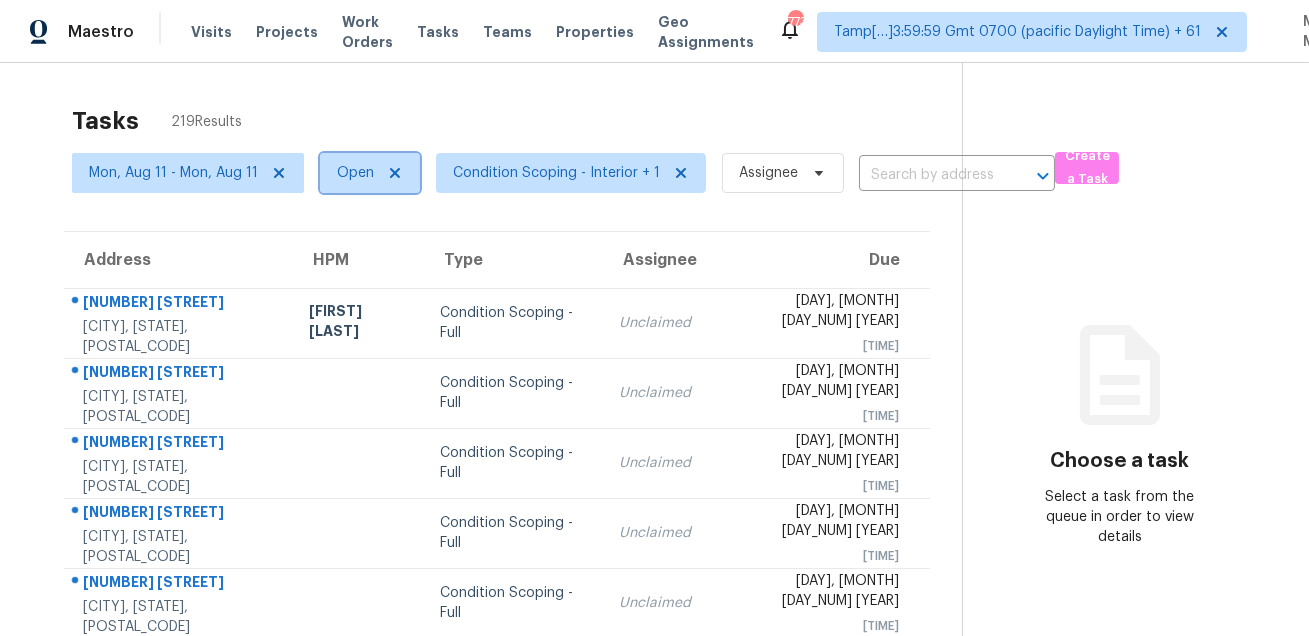 click on "Open" at bounding box center (355, 173) 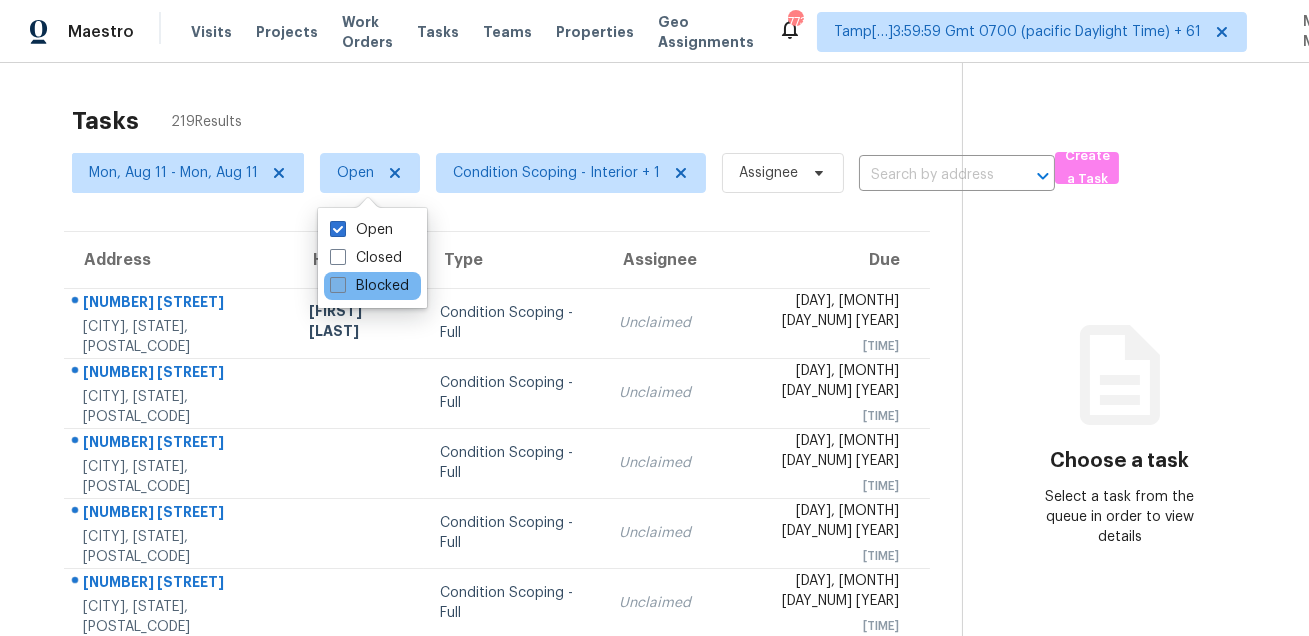 click at bounding box center [338, 285] 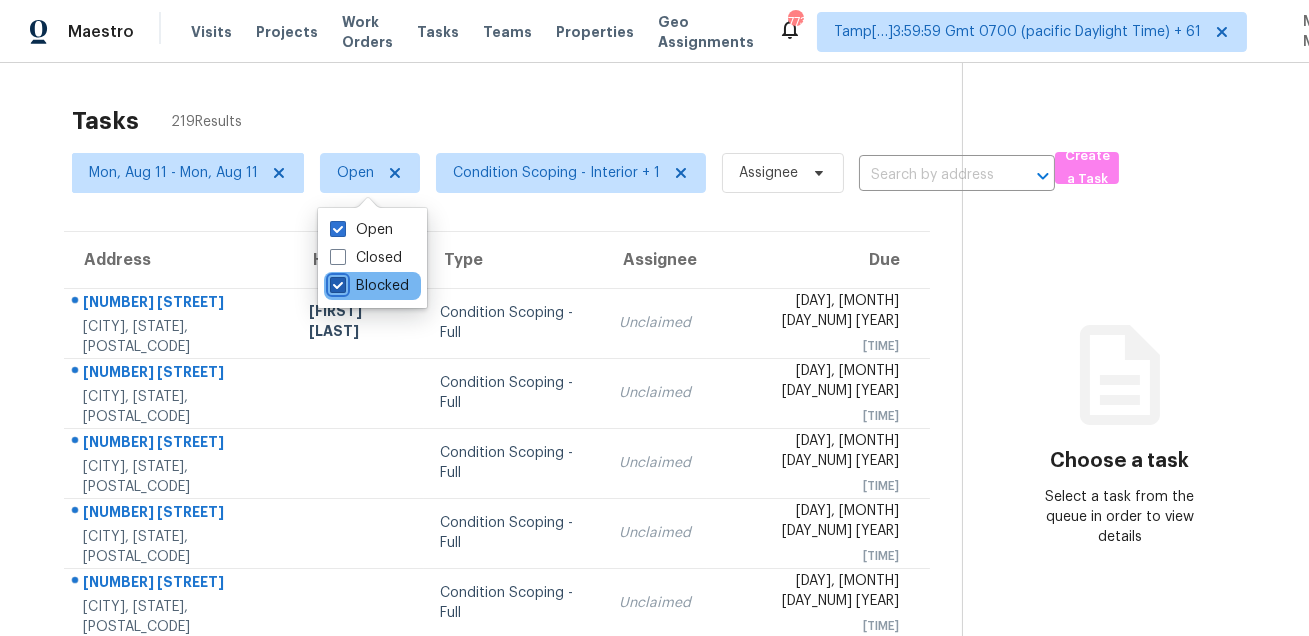 checkbox on "true" 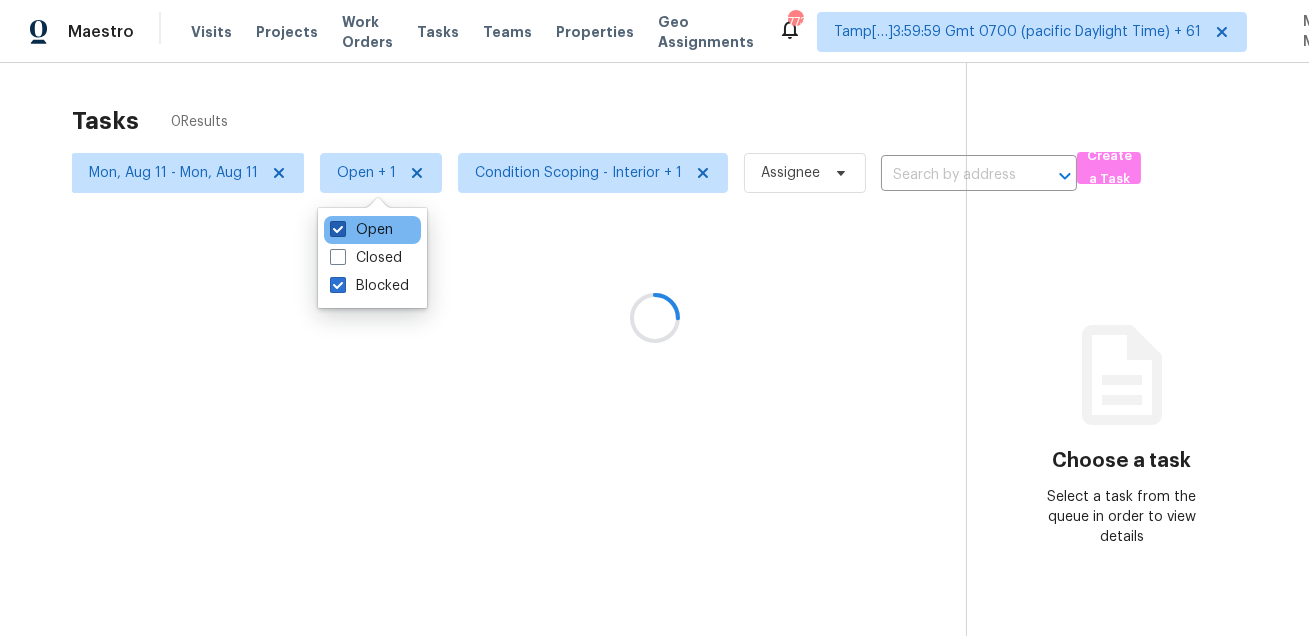 click on "Open" at bounding box center [361, 230] 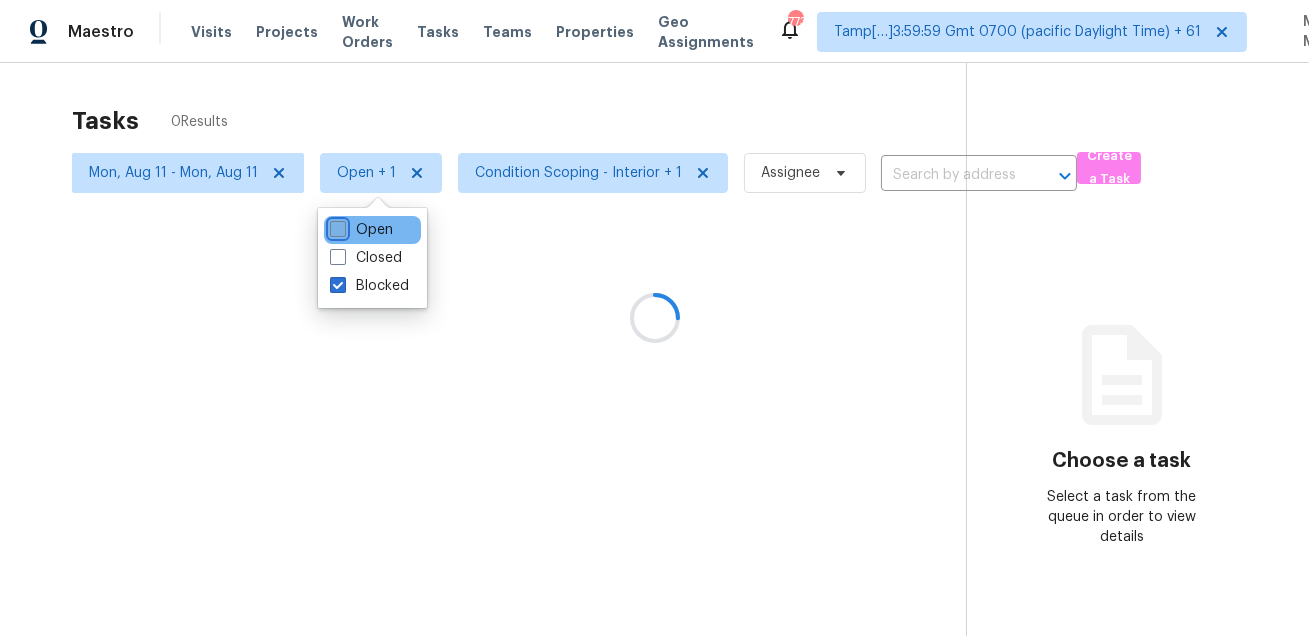checkbox on "false" 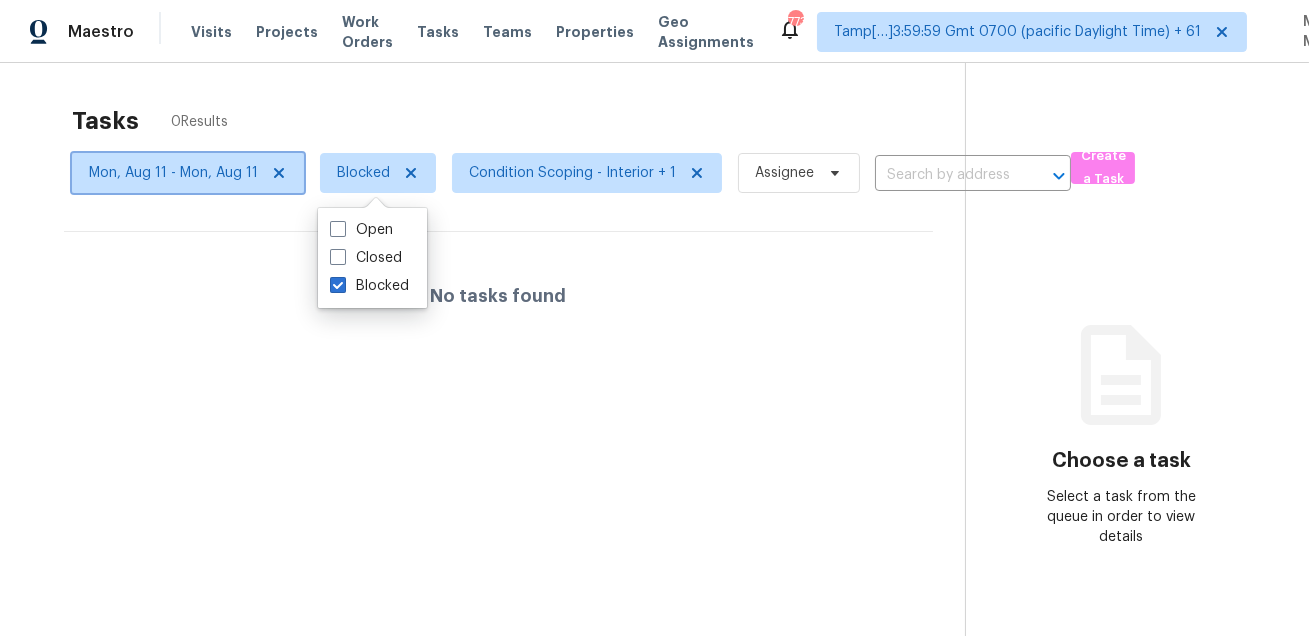 click 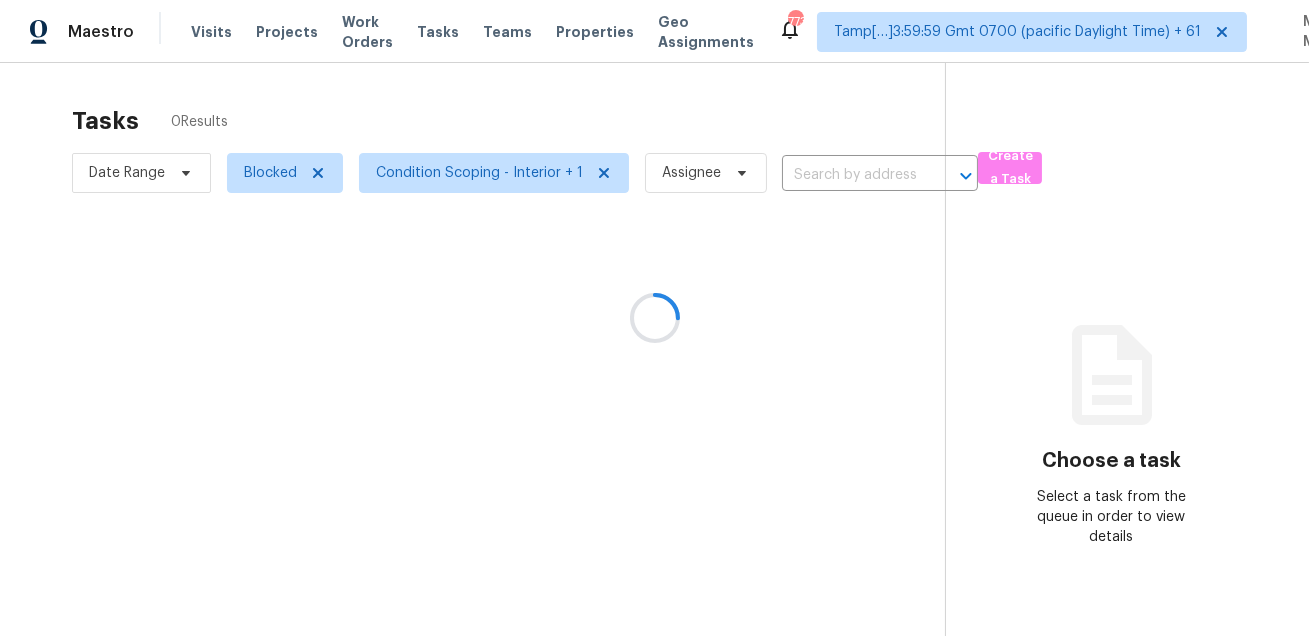 click at bounding box center (654, 318) 